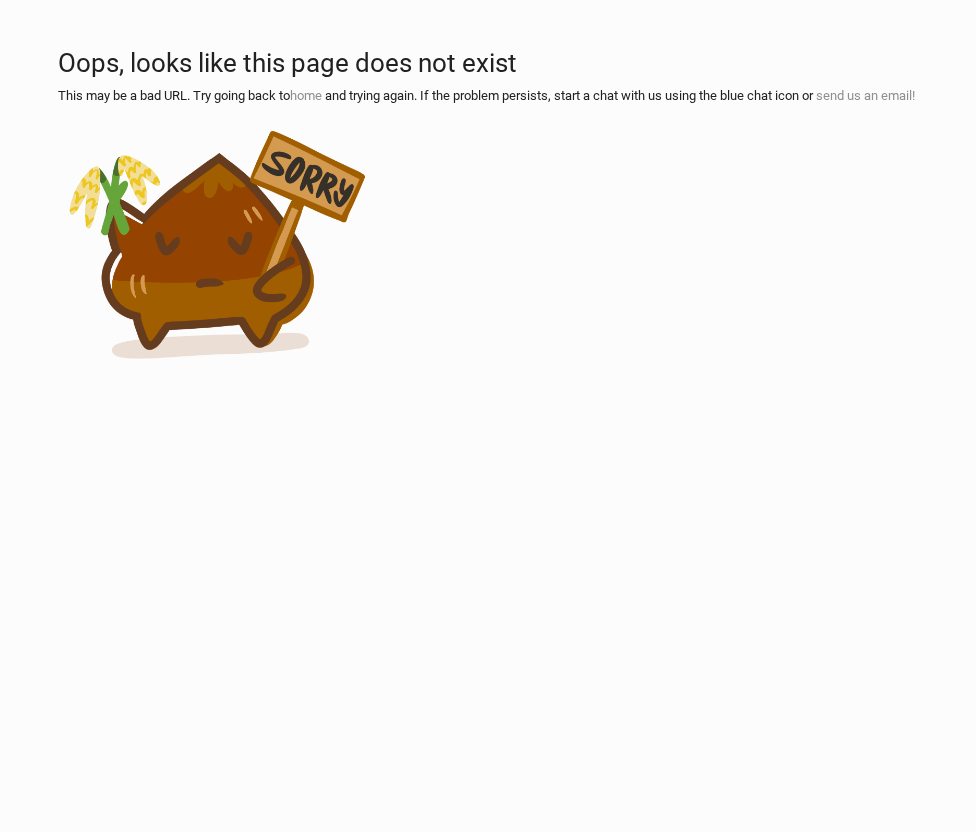 scroll, scrollTop: 0, scrollLeft: 0, axis: both 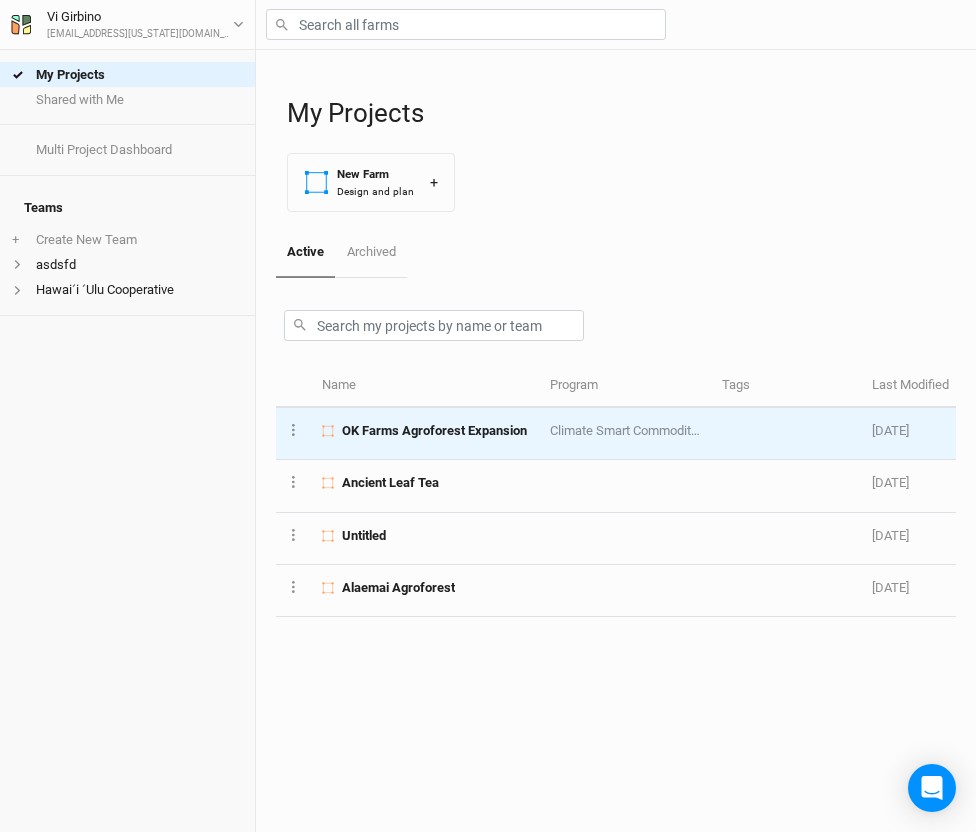 click on "OK Farms Agroforest Expansion" at bounding box center [434, 431] 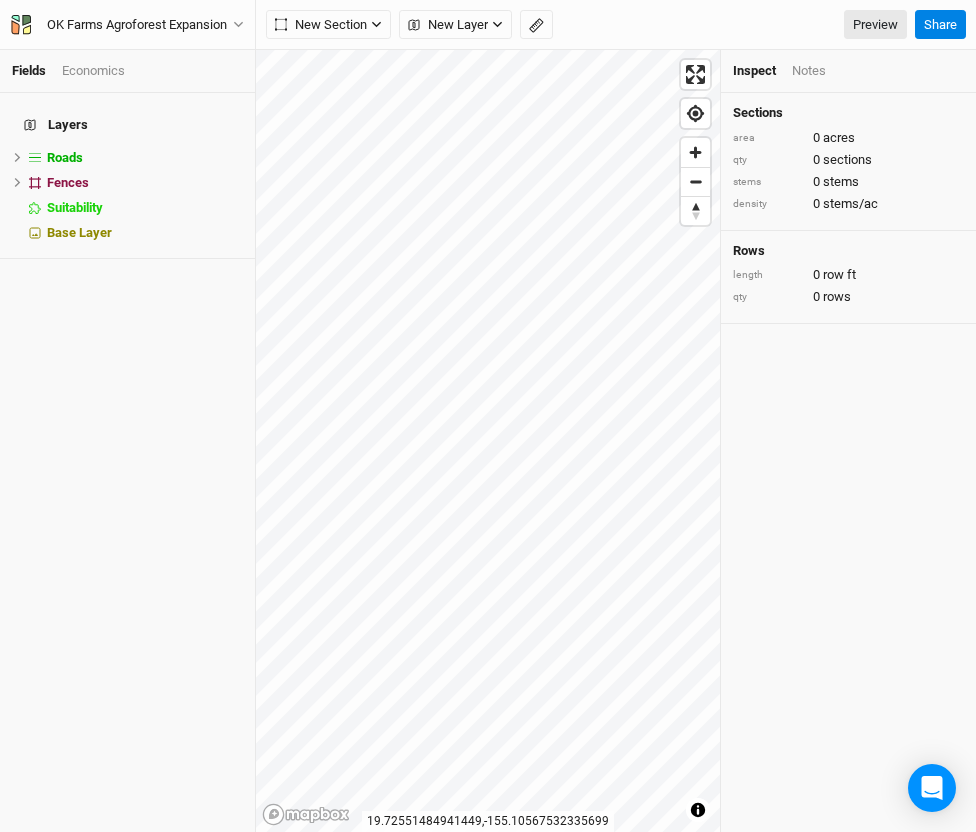 click on "Fields Economics Layers Roads hide Fences hide Suitability hide Base Layer OK Farms Agroforest Expansion Back Project Settings User settings Imperial Metric Keyboard Shortcuts Log out New Section Grid Line Keyline Beta Upload New Layer Custom Contours Utilities Headlands Ridges Valleys Piping Farm Boundary Ponds Buildings Field Boundaries CLU Boundaries ([GEOGRAPHIC_DATA]) Soil Boundaries (US) Preview Share © Mapbox   © OpenStreetMap   Improve this map   © Maxar [GEOGRAPHIC_DATA] Inspect Notes Sections area 0   acres qty 0   sections stems 0   stems density 0   stems/ac Rows length 0   row ft qty 0   rows" at bounding box center [488, 416] 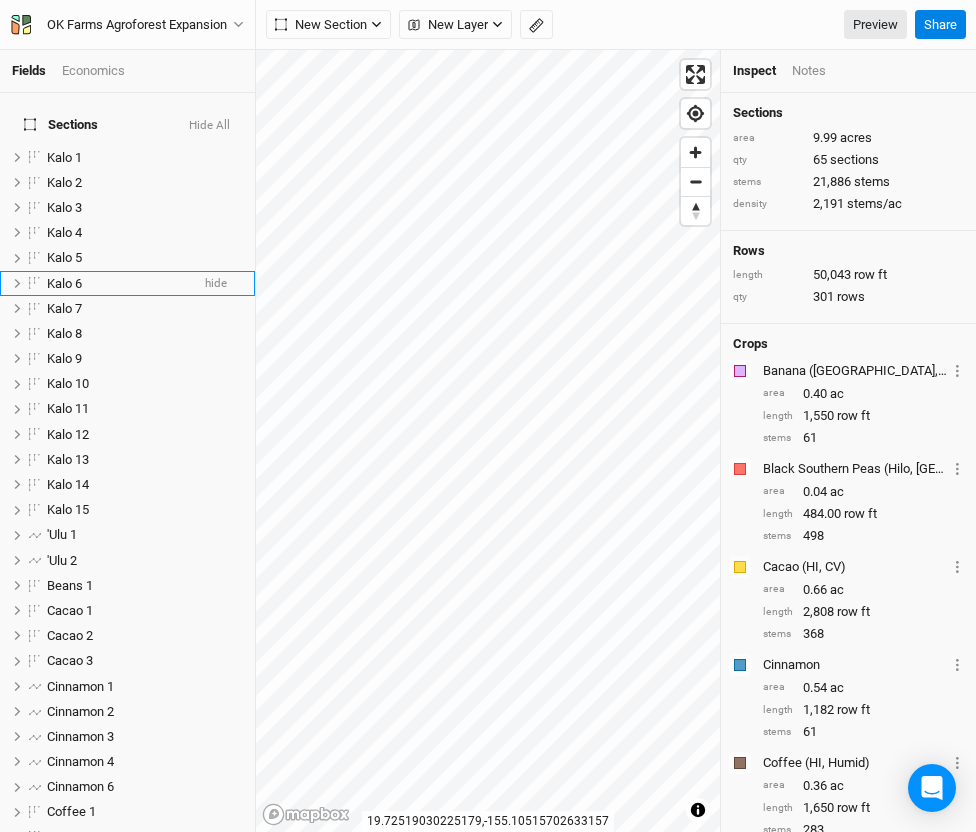 click on "Fields Economics Sections Hide All  Kalo 1 hide  Kalo 2  hide  Kalo 3 hide  Kalo 4 hide  Kalo 5 hide  Kalo 6 hide  Kalo 7 hide  Kalo 8 hide  Kalo 9 hide  Kalo 10 hide  Kalo 11 hide  Kalo 12 hide  Kalo 13 hide  [PERSON_NAME] 14 hide  [PERSON_NAME] 15 hide 'Ulu 1 hide 'Ulu 2 hide Beans 1 hide Cacao 1 hide Cacao 2 hide Cacao 3 hide Cinnamon 1 hide Cinnamon 2 hide Cinnamon 3 hide Cinnamon 4 hide Cinnamon 6 hide Coffee 1 hide Coffee 2 hide Coffee 3 hide Coffee 4 hide Corn 1 hide Field 65 hide Gliricidia 1 hide Gliricidia 2 hide Gliricidia 3 hide Gliricidia 4 hide Gliricidia 5 hide Kava 1 hide Kukui 1 hide Kukui 2 hide Kukui 3 hide Old Rambutan 1 hide Old Rambutan 2 hide Old Rambutan 3 hide Peach Palm 1 hide Peach Palm 2 hide Peach Palm 3 hide Peach Palm 4 hide Peach Palm 5 hide Peach Palm 6 hide Popo'ulu ([GEOGRAPHIC_DATA]) 1 hide Popo'ulu ([GEOGRAPHIC_DATA]) 2 hide Popo'ulu 1 hide Popo'ulu 2 hide Popo'ulu 3 hide Popo'ulu 4 hide Popo'ulu 5 hide Popo'ulu 6 hide Soursop 1 hide Soursop 2 hide Soursop 3 hide Soursop 4 hide Squash 1 hide Yerba Mate (Cacao) 1" at bounding box center [488, 416] 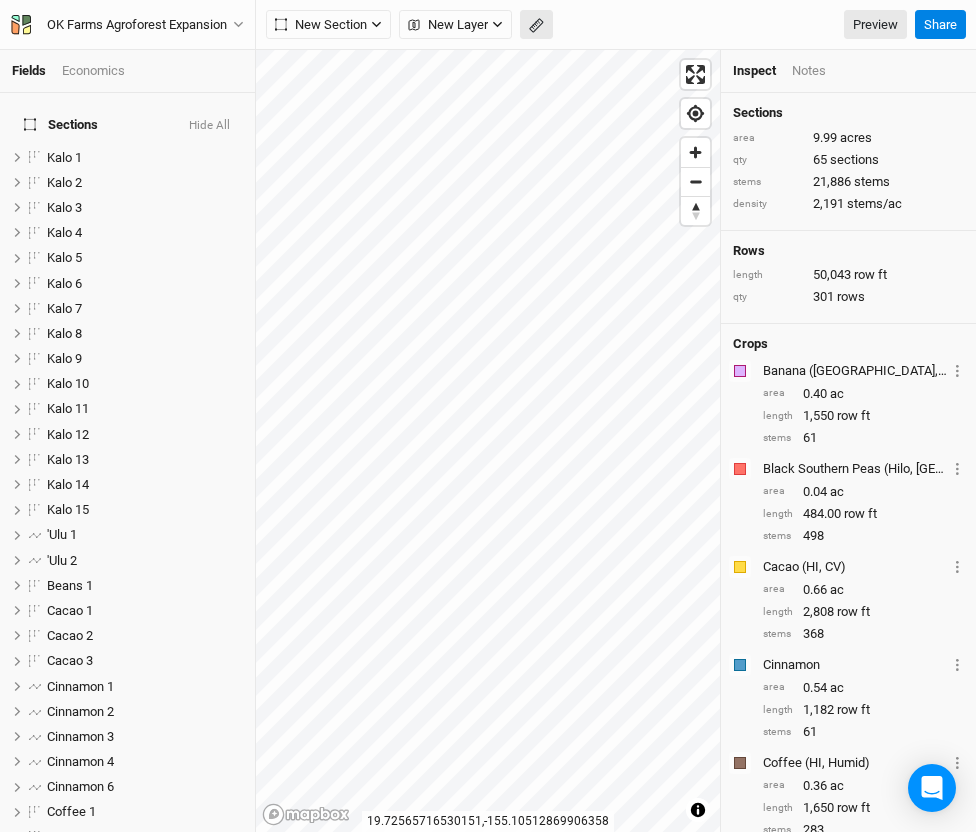 click at bounding box center [536, 25] 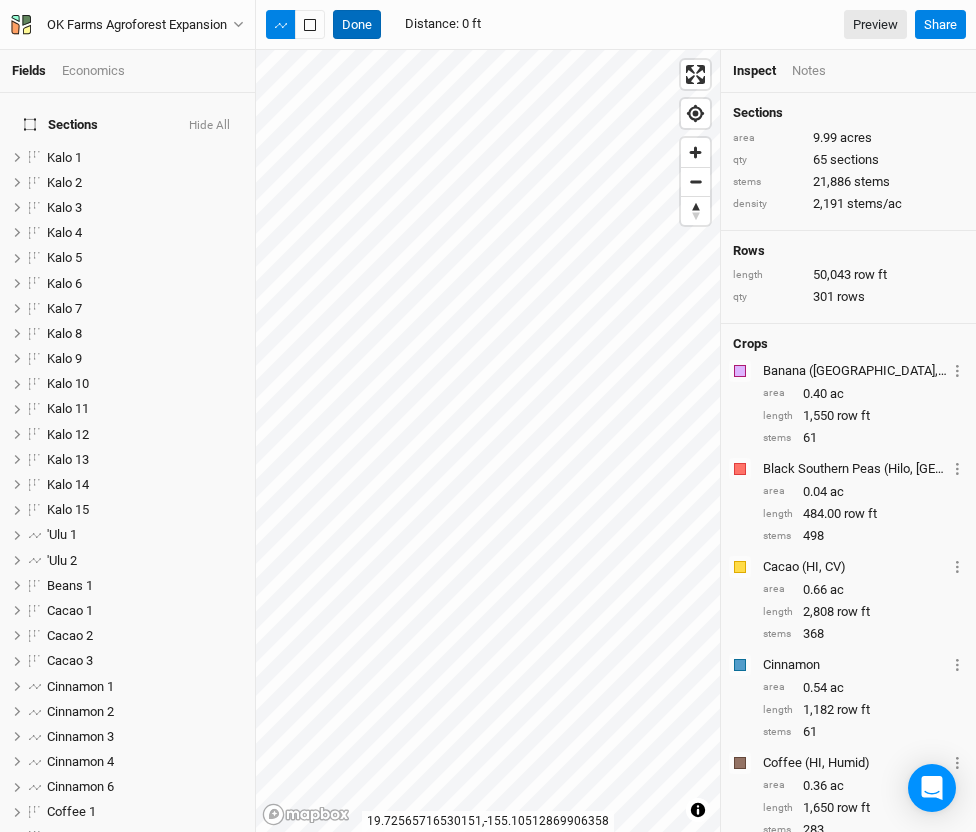 click on "Done" at bounding box center [357, 25] 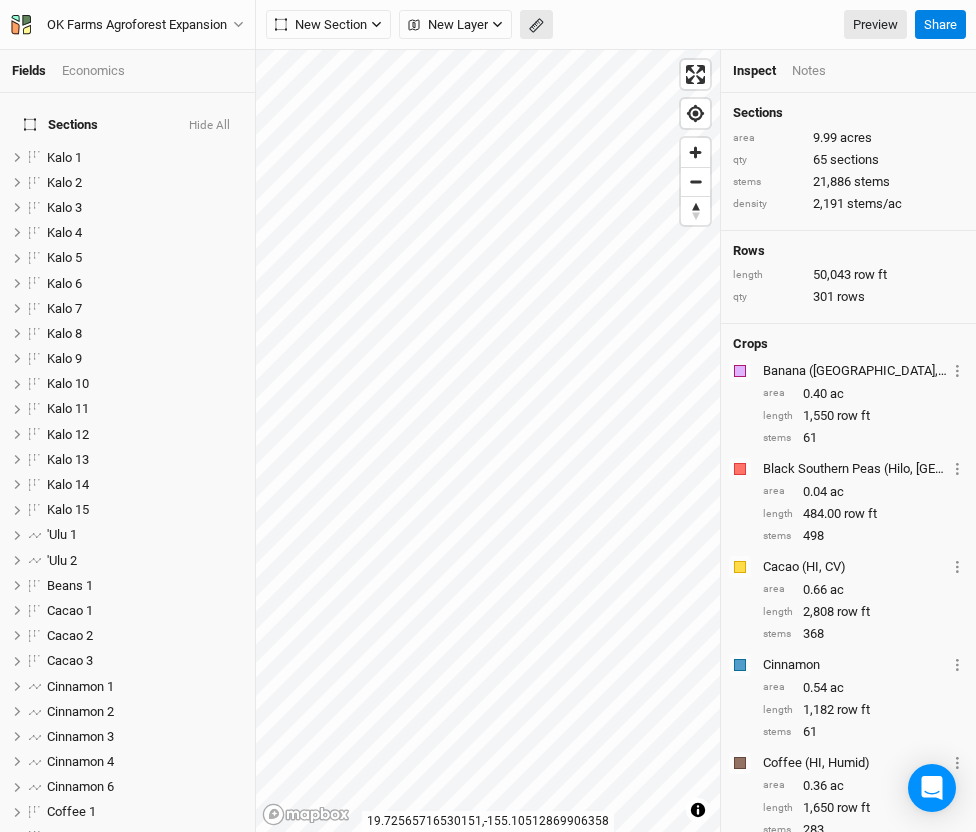 click 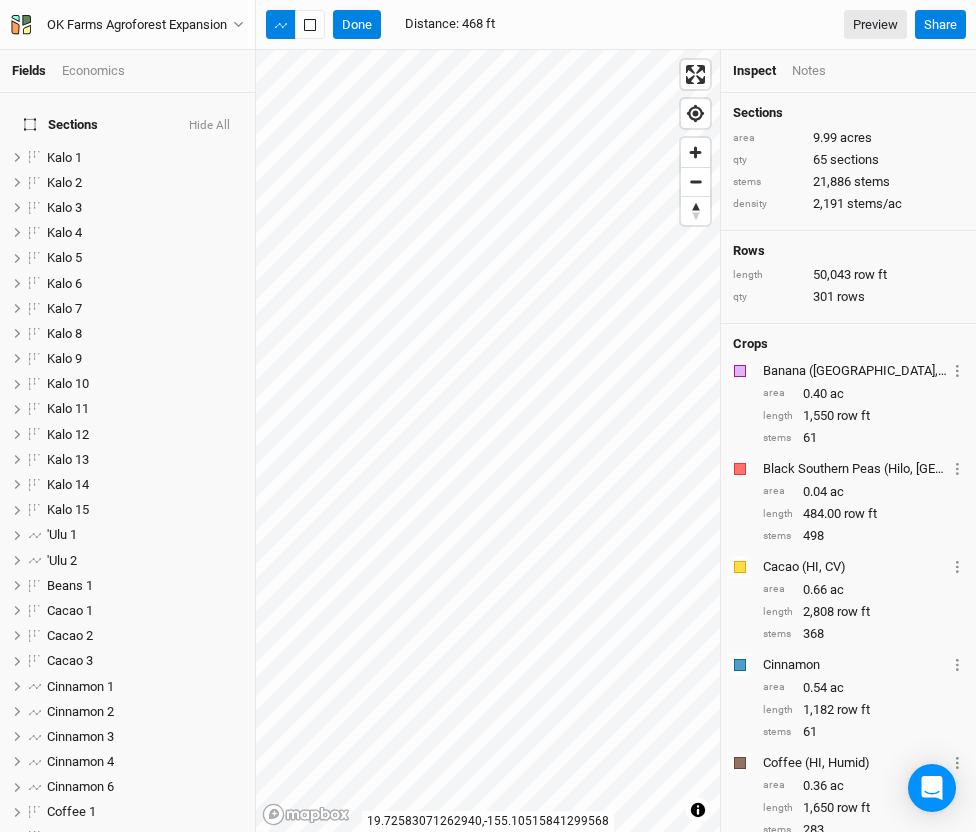 click on "Done Distance :   468   ft Preview Share" at bounding box center (616, 25) 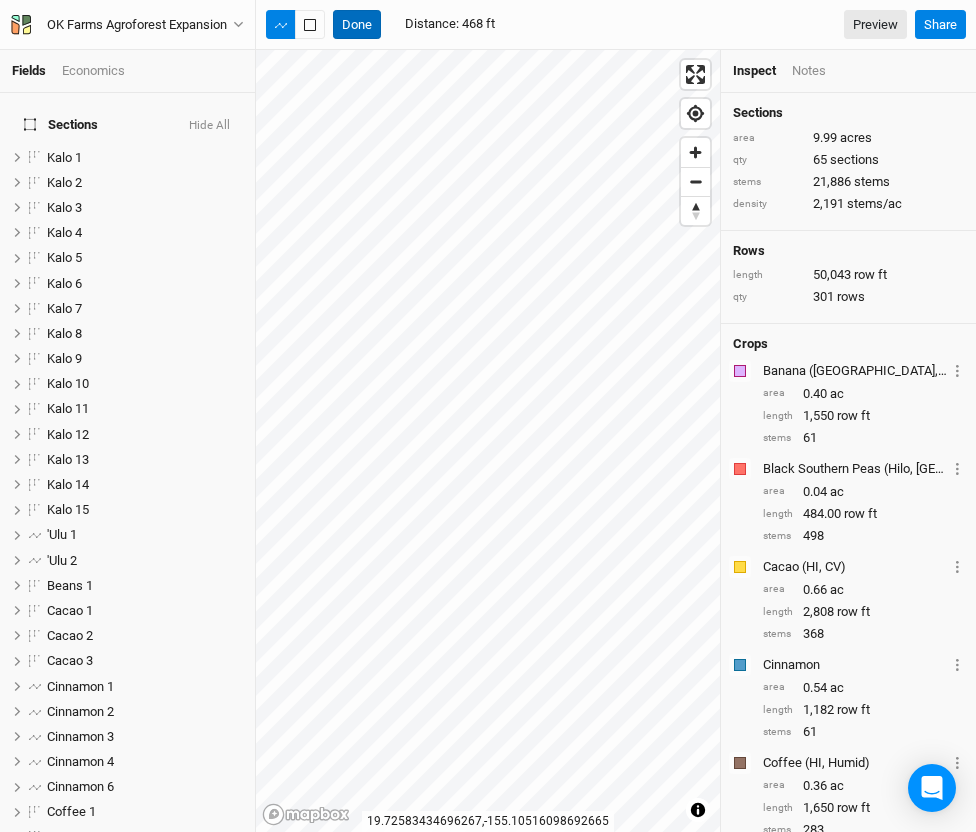 click on "Done" at bounding box center (357, 25) 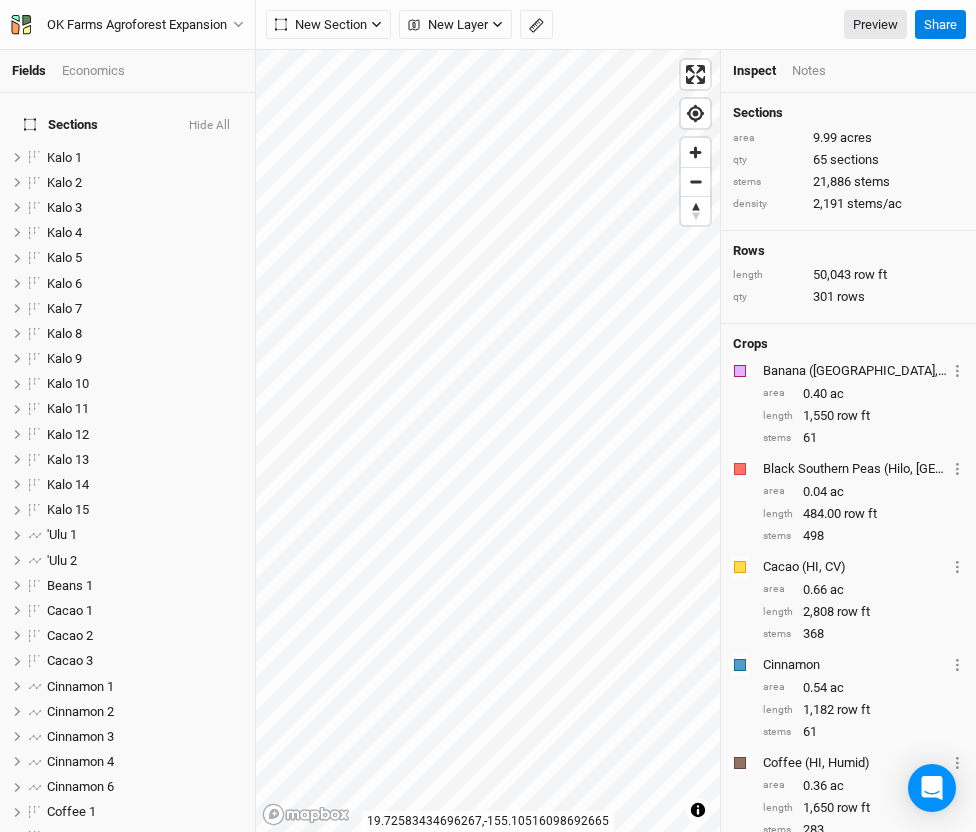 click at bounding box center (536, 25) 